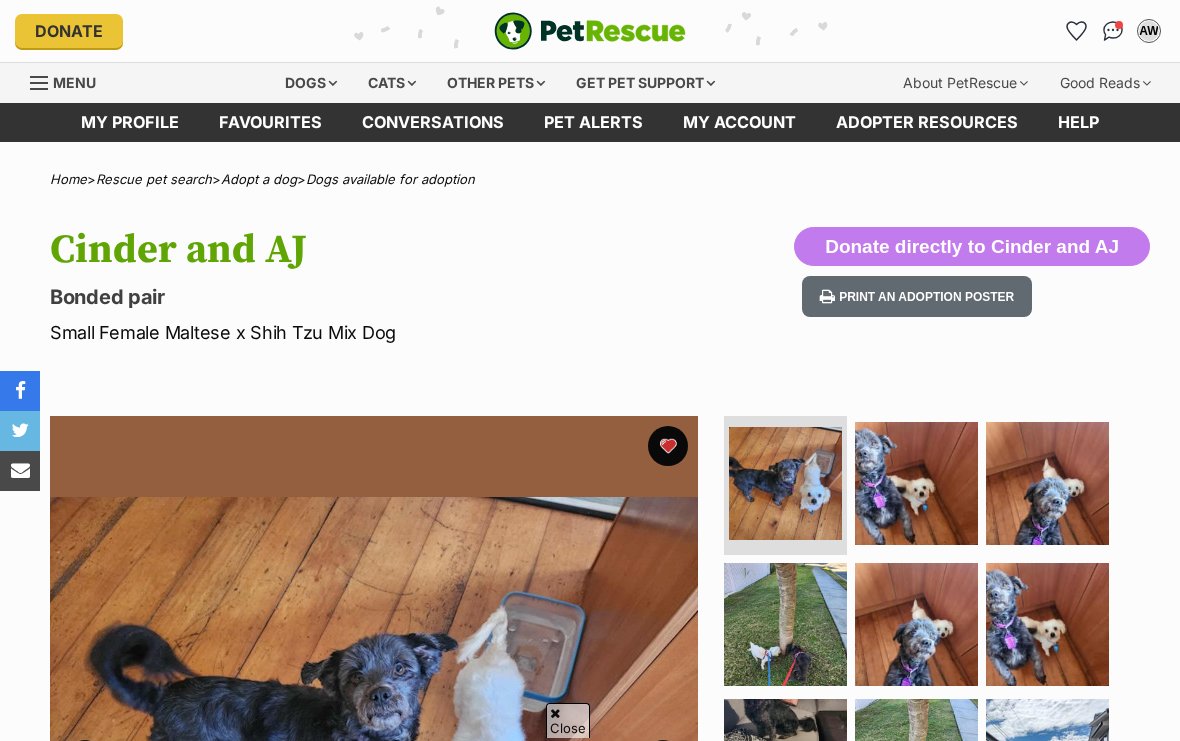 scroll, scrollTop: 1475, scrollLeft: 0, axis: vertical 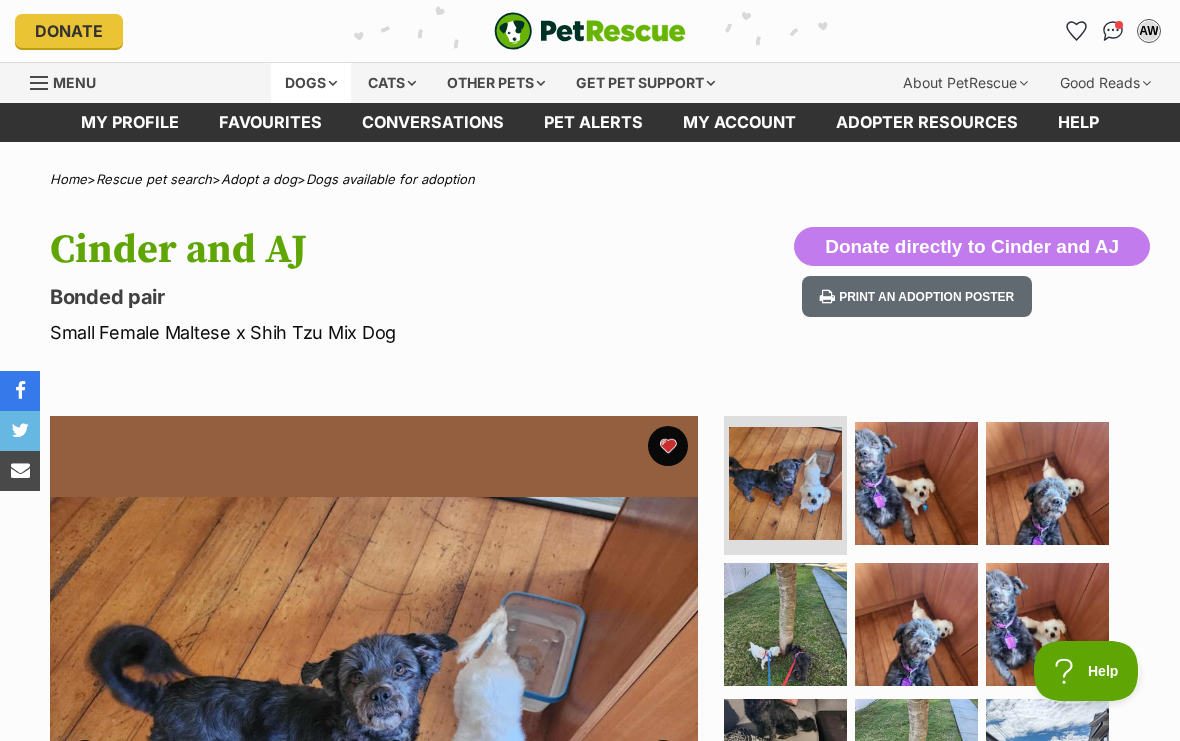 click on "Dogs" at bounding box center (311, 83) 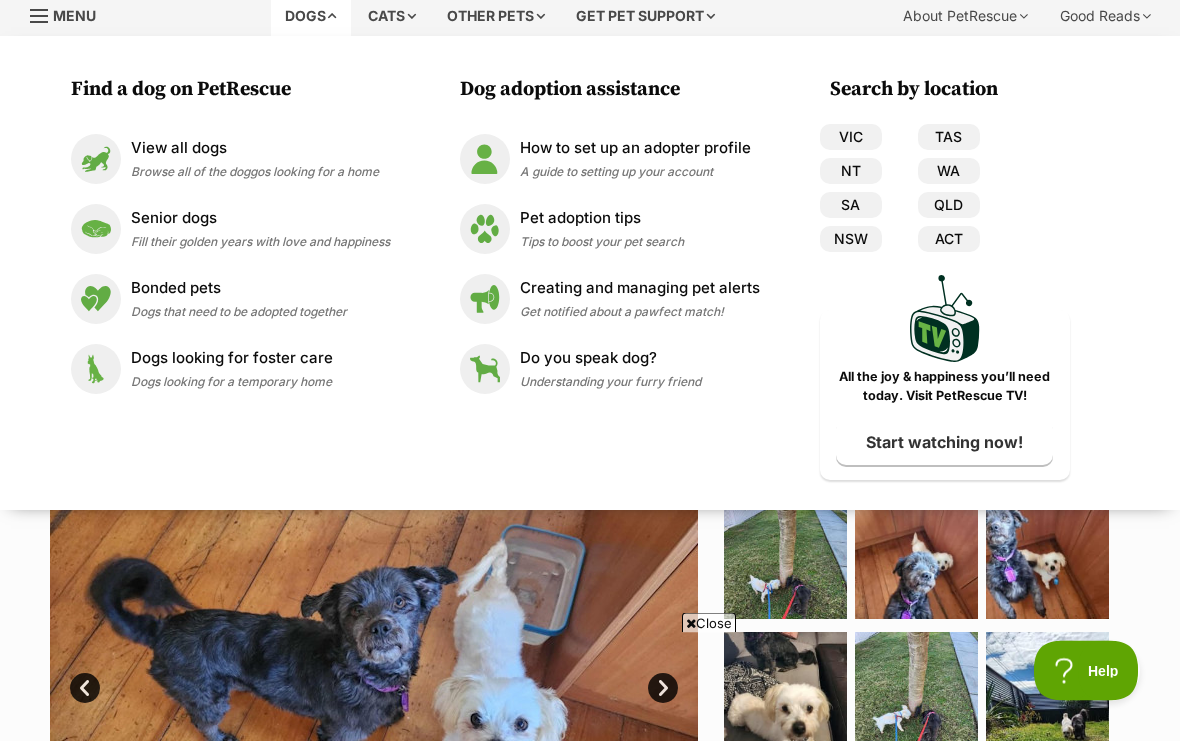 scroll, scrollTop: 0, scrollLeft: 0, axis: both 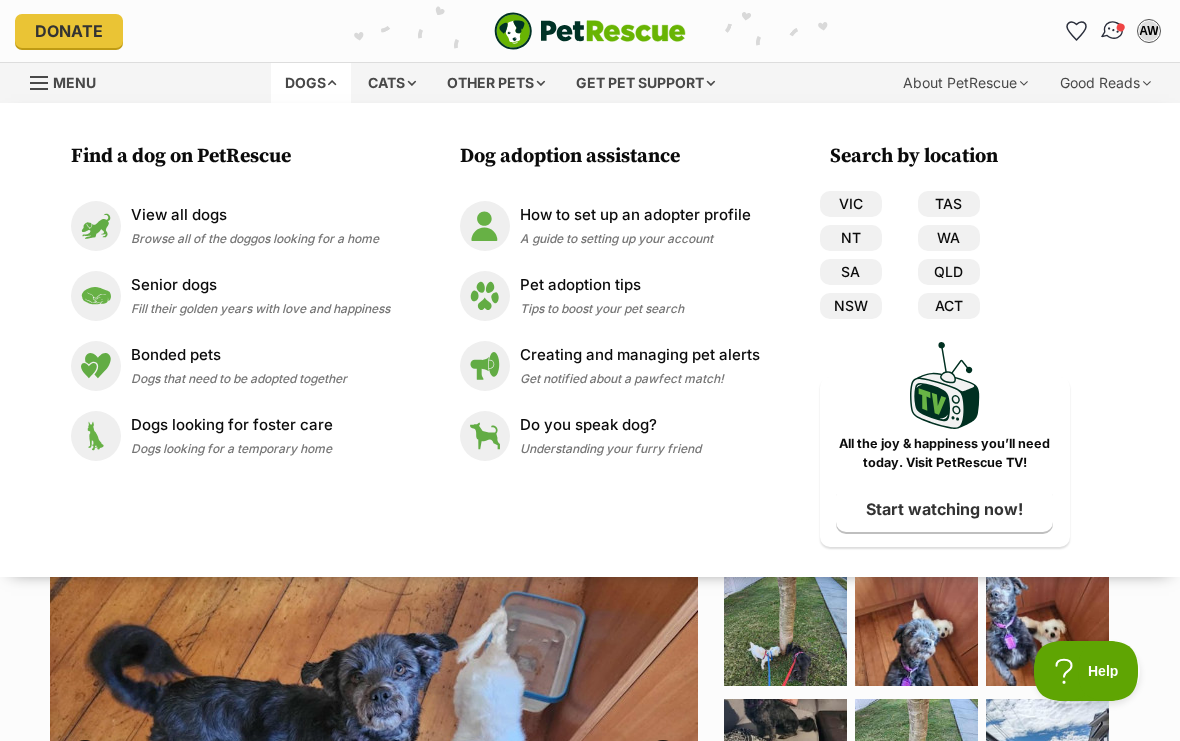 click at bounding box center (1113, 31) 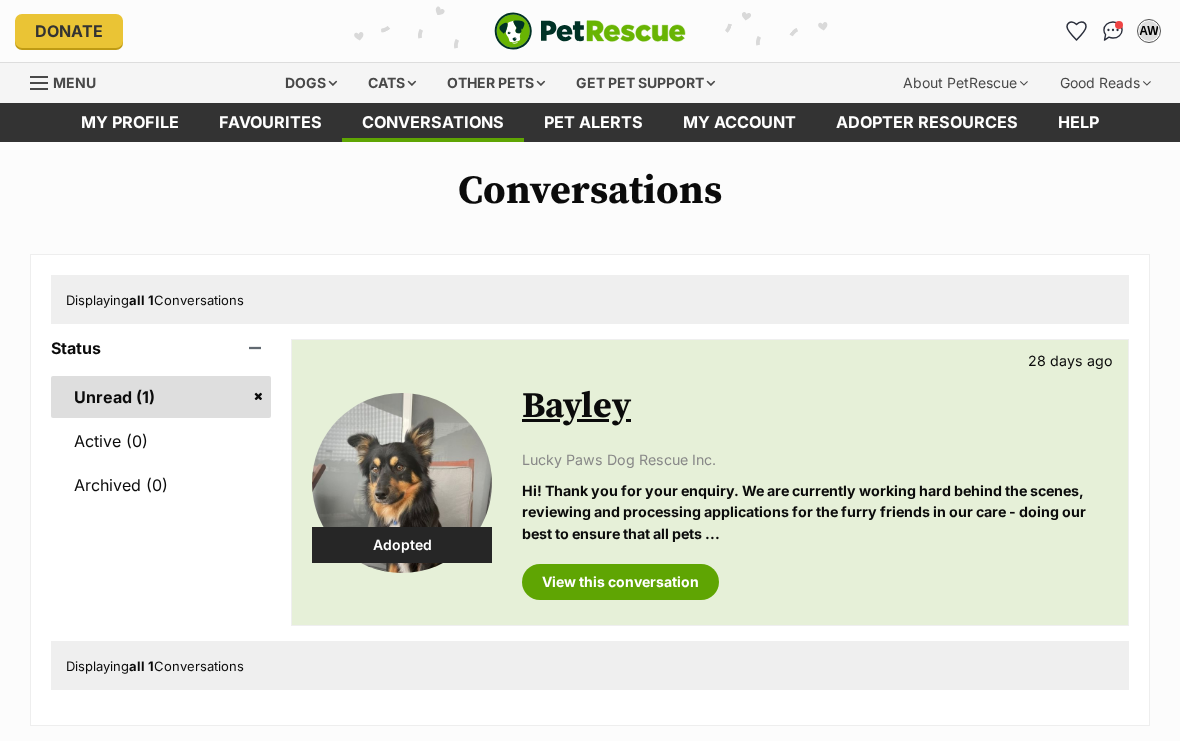 scroll, scrollTop: 0, scrollLeft: 0, axis: both 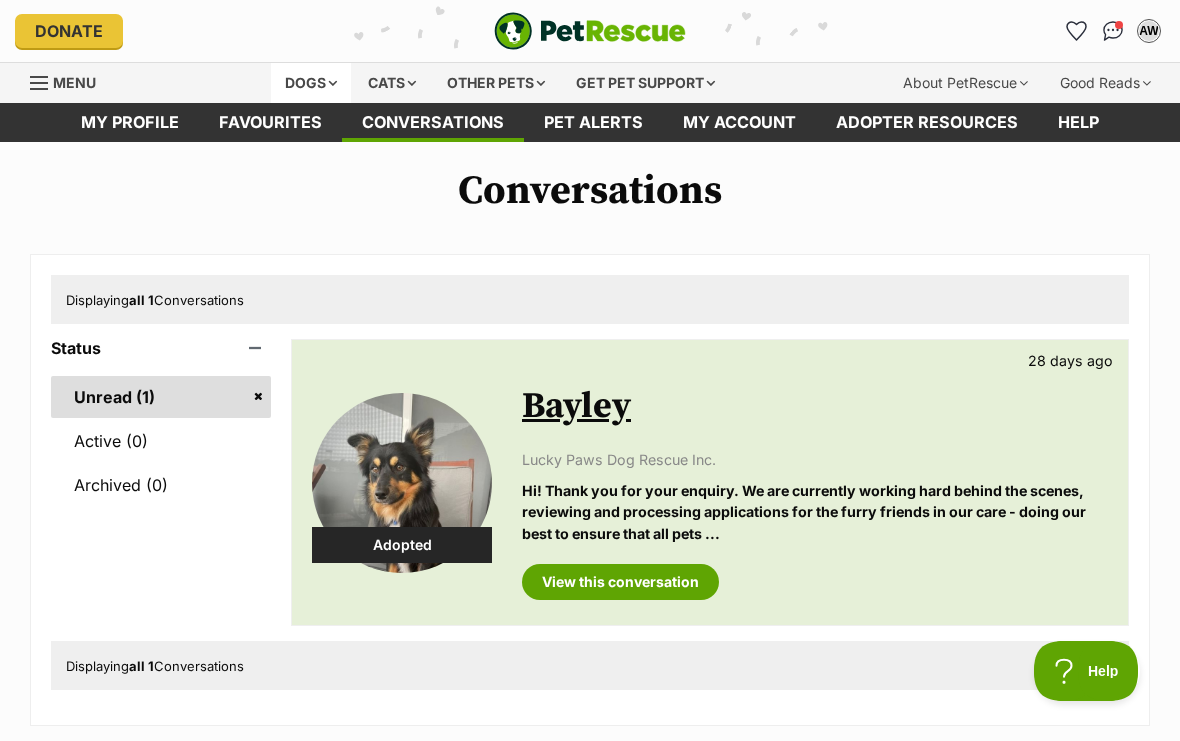 click on "Dogs" at bounding box center (311, 83) 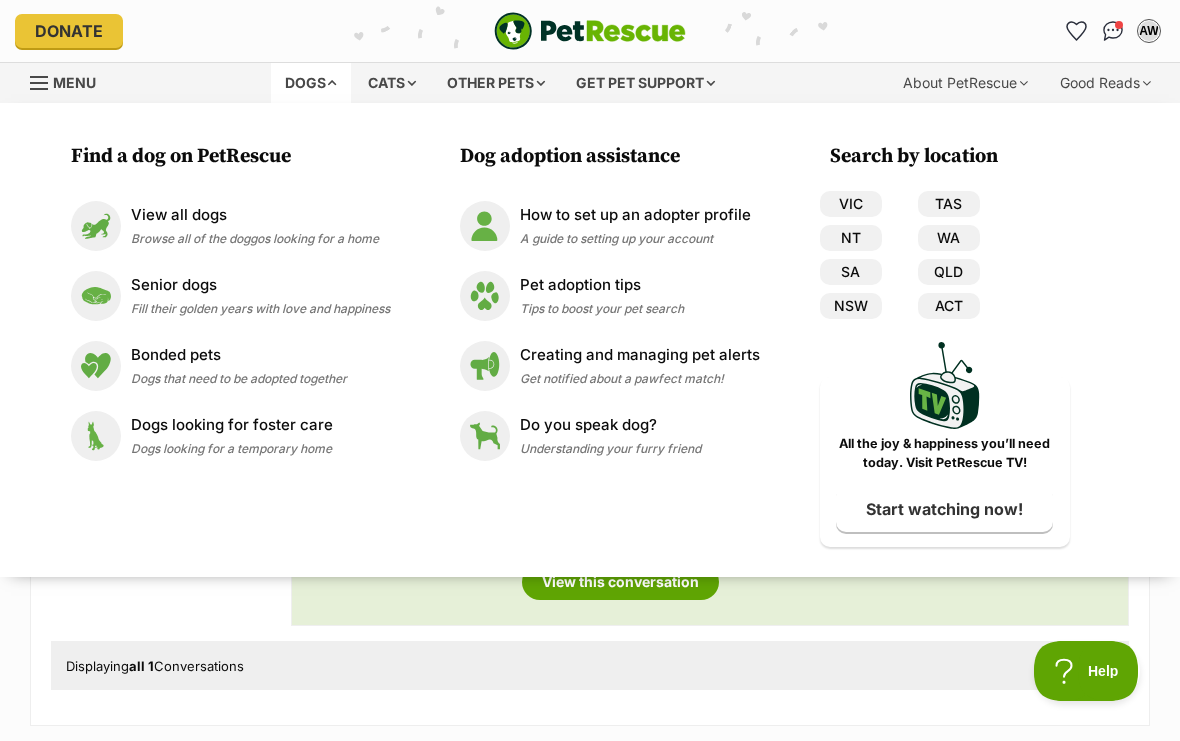 click on "Menu" at bounding box center (74, 82) 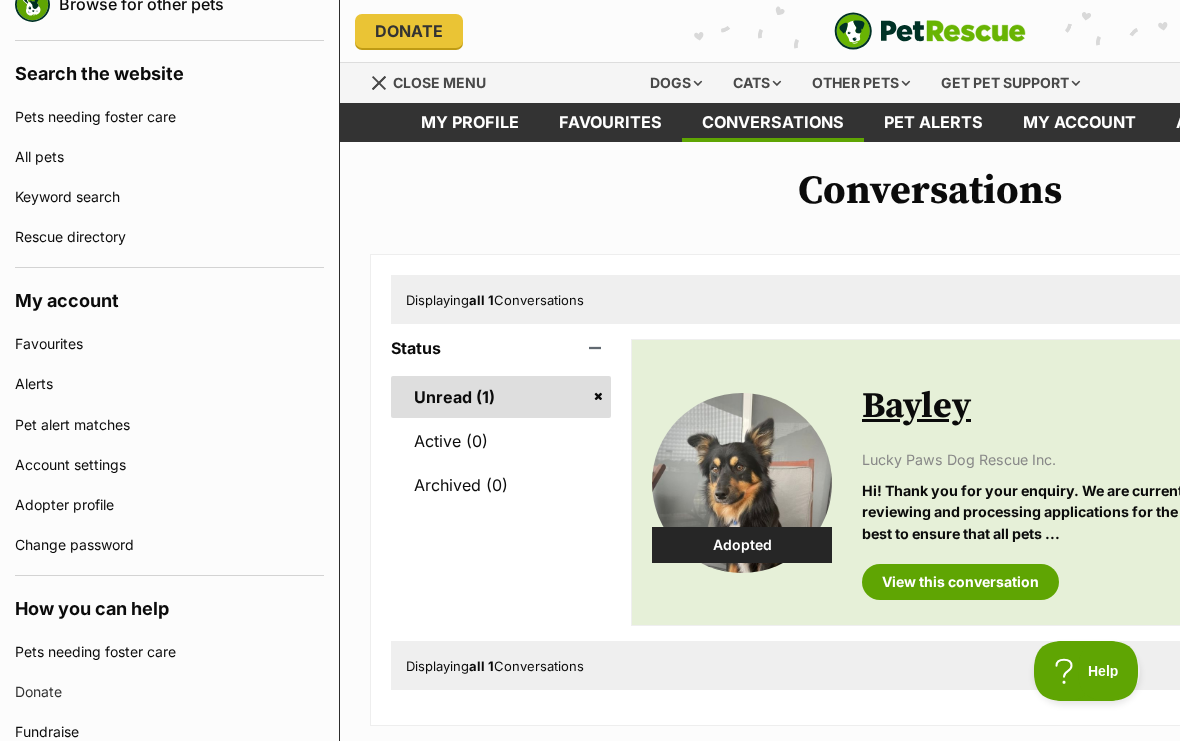 scroll, scrollTop: 405, scrollLeft: 0, axis: vertical 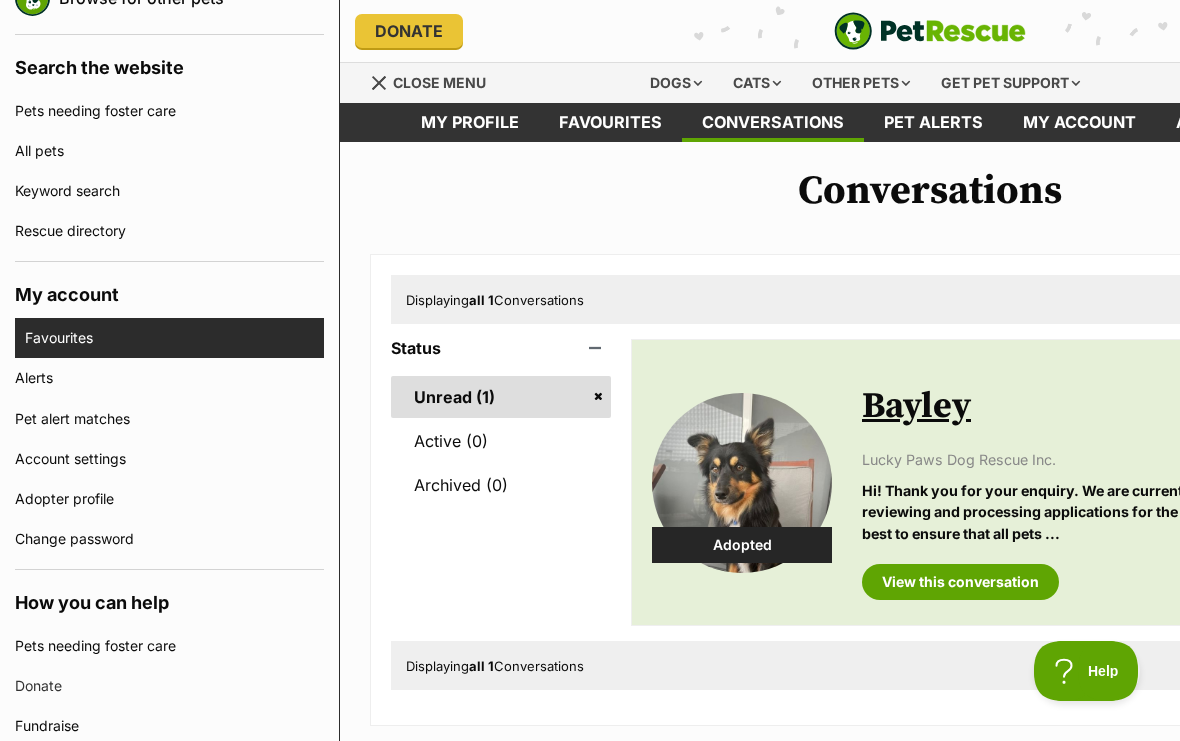 click on "Favourites" at bounding box center [174, 338] 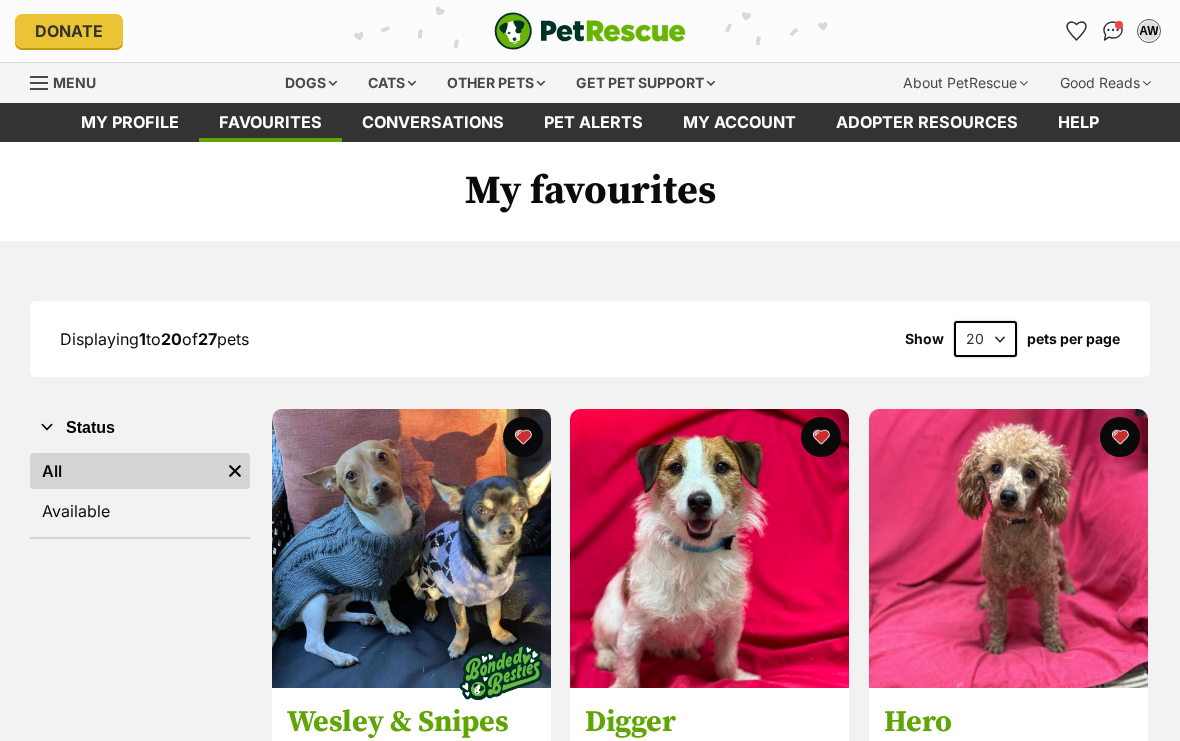 scroll, scrollTop: 0, scrollLeft: 0, axis: both 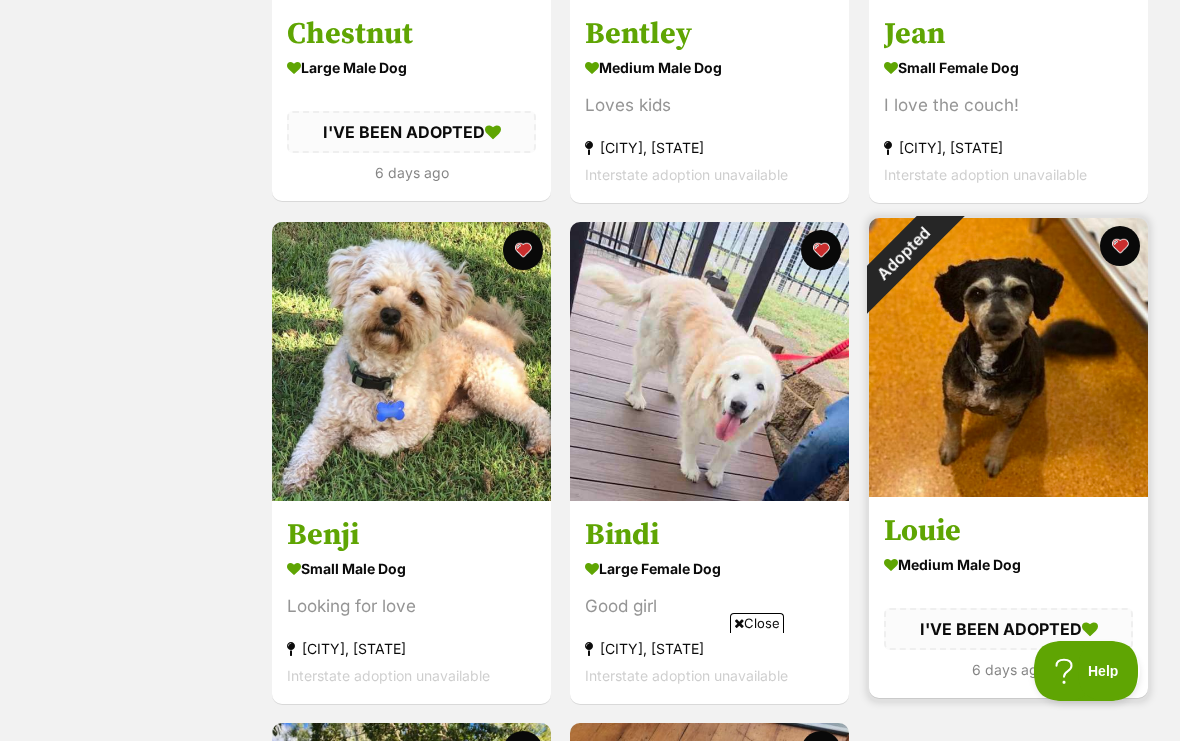 click on "Adopted" at bounding box center [904, 253] 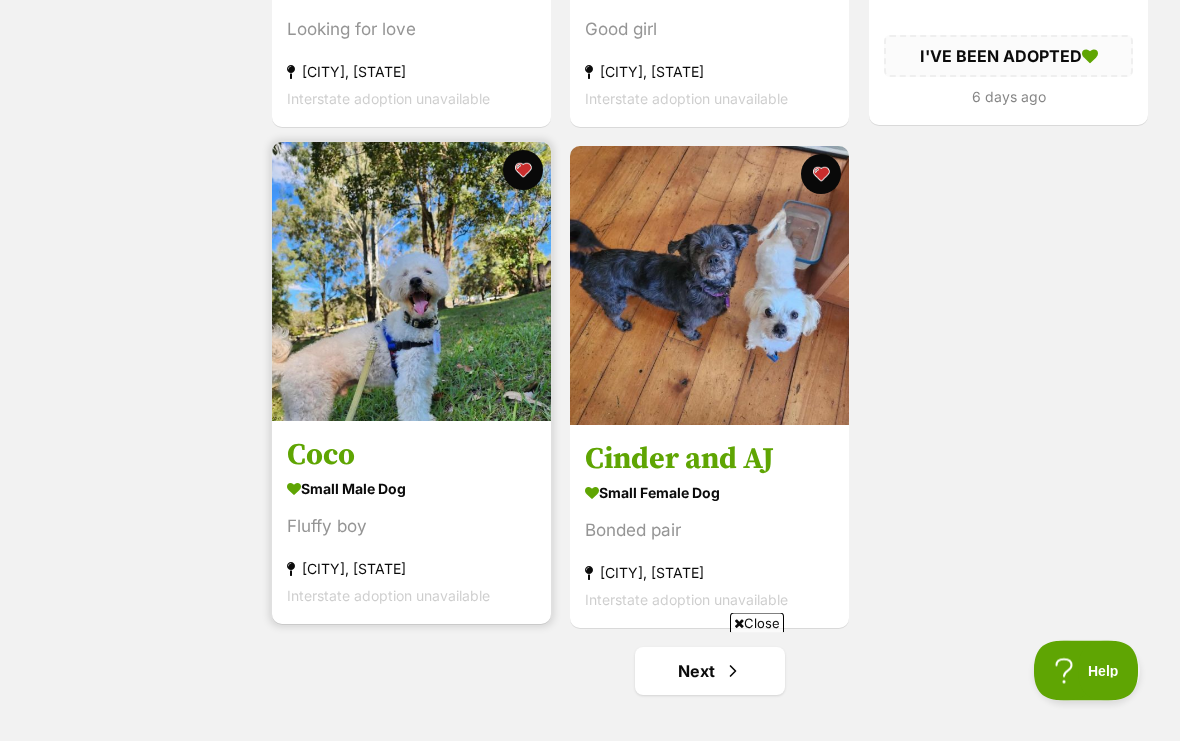 scroll, scrollTop: 3268, scrollLeft: 0, axis: vertical 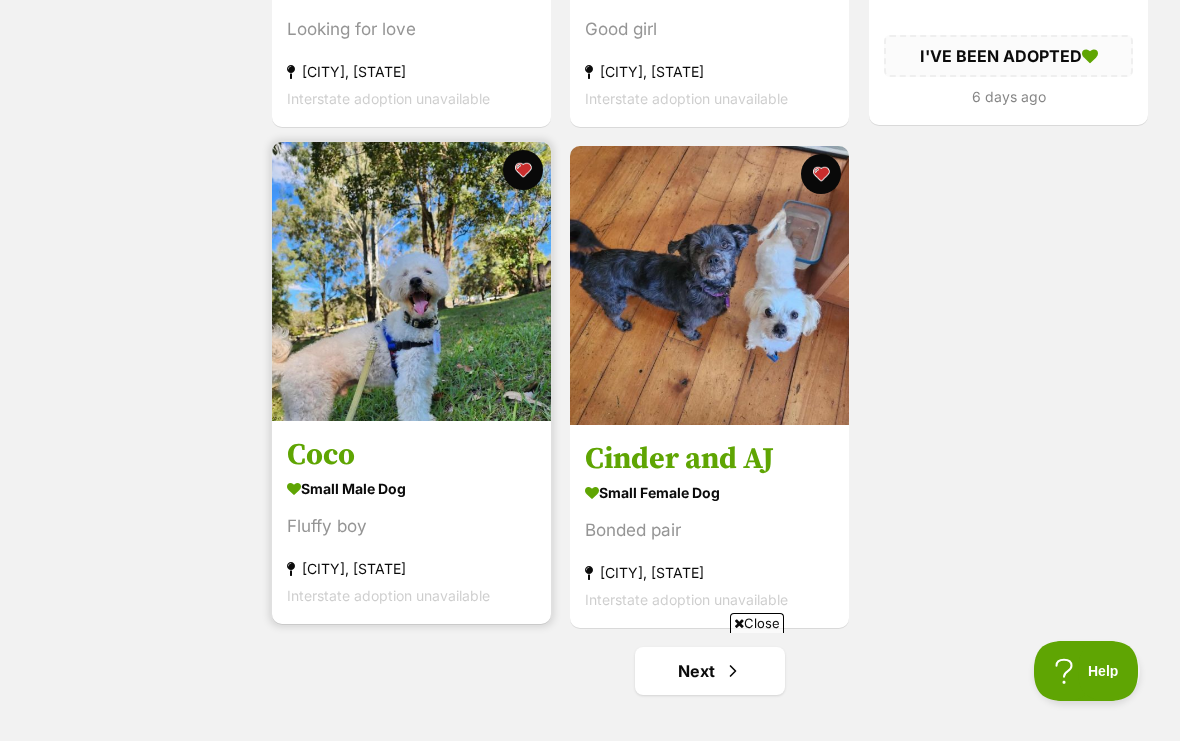 click at bounding box center [411, 281] 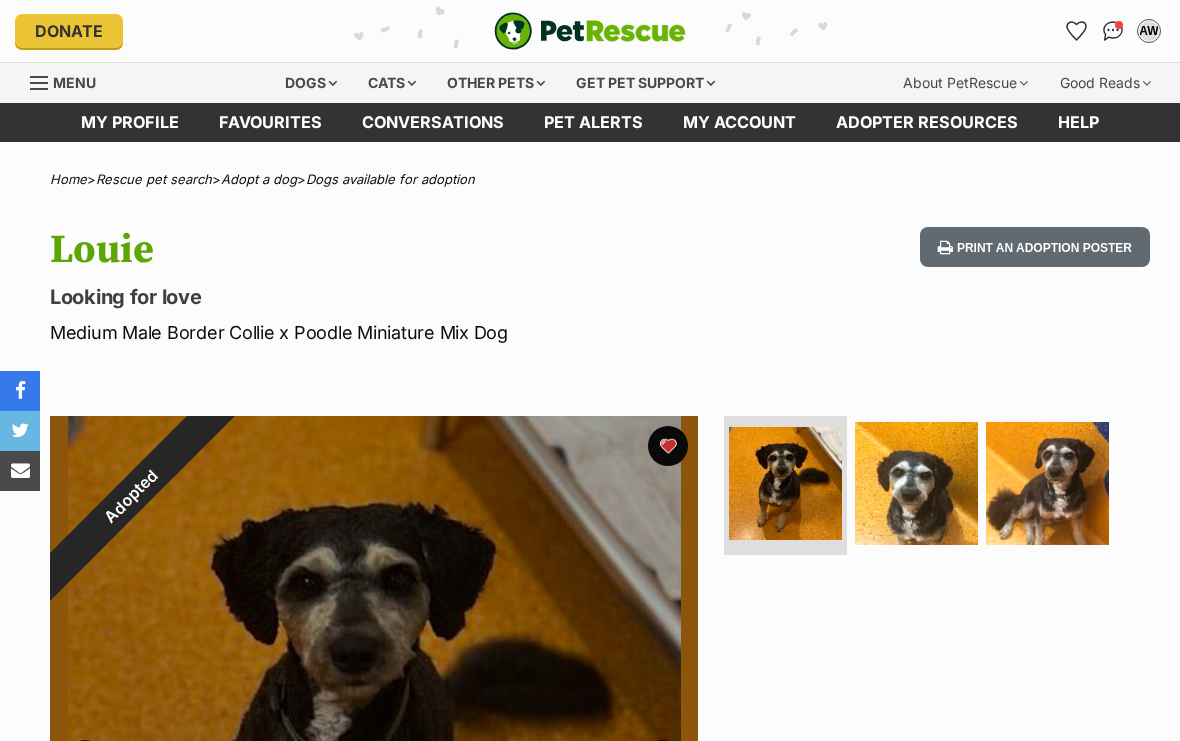 scroll, scrollTop: 0, scrollLeft: 0, axis: both 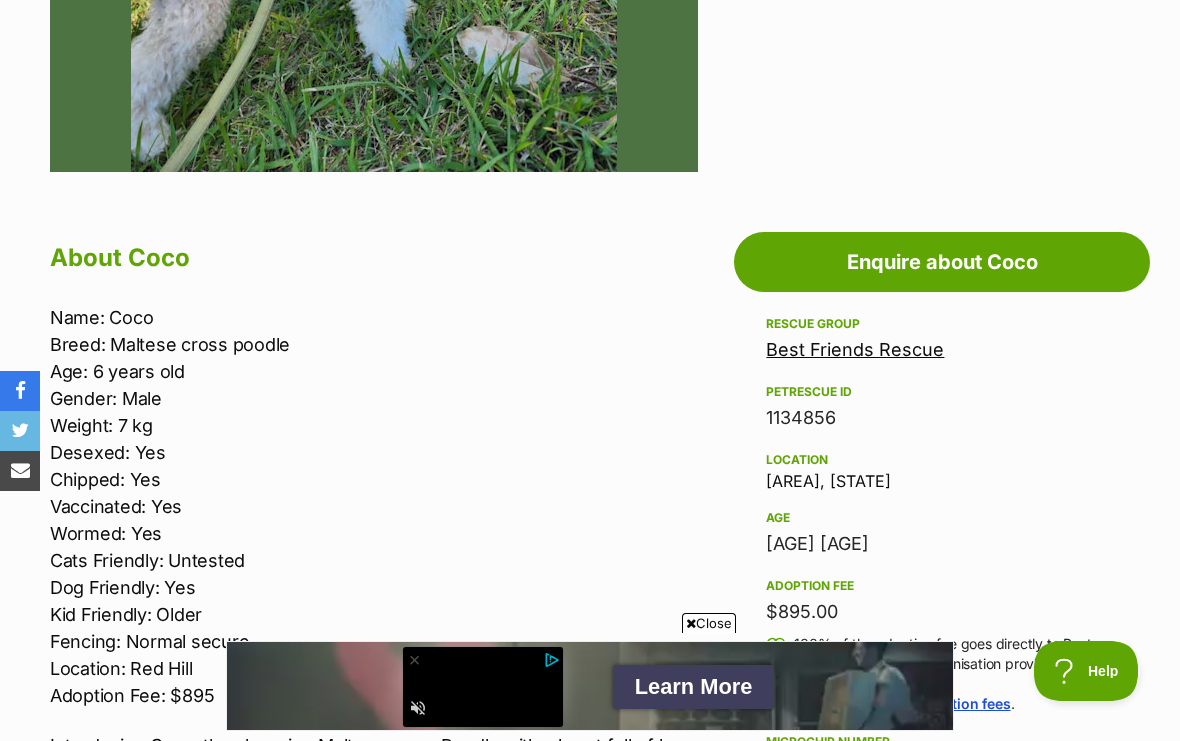 click on "Best Friends Rescue" at bounding box center (855, 349) 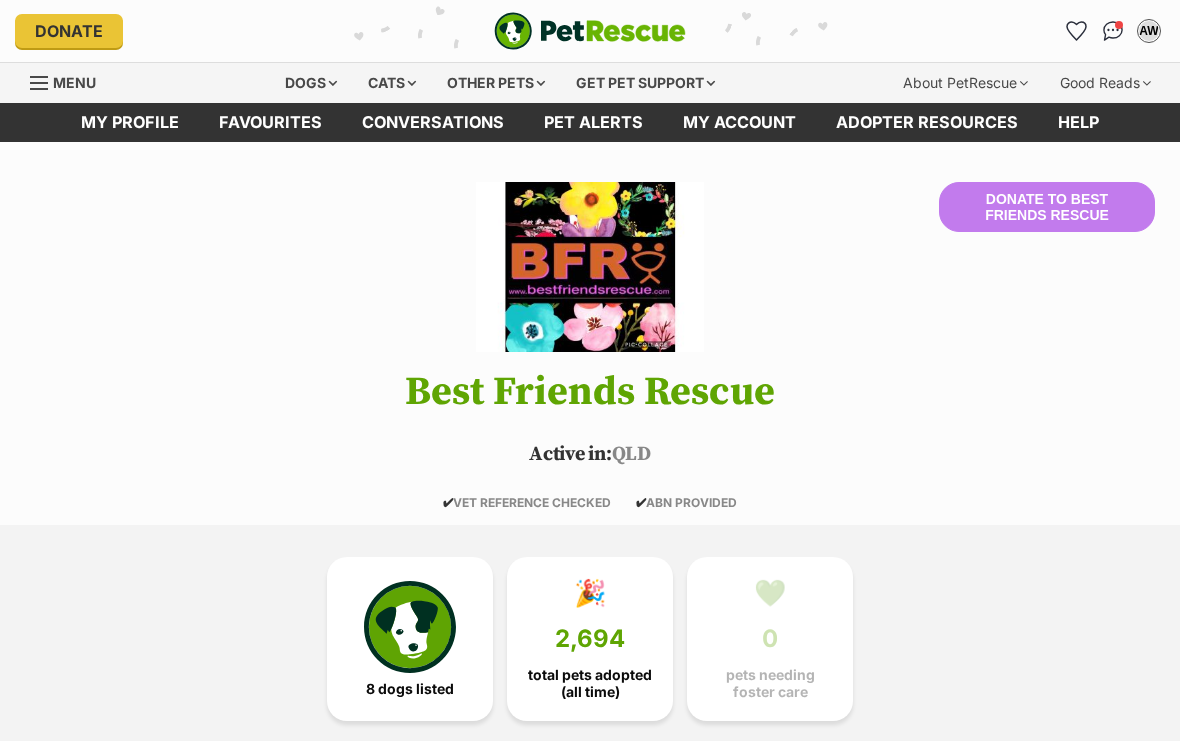 scroll, scrollTop: 0, scrollLeft: 0, axis: both 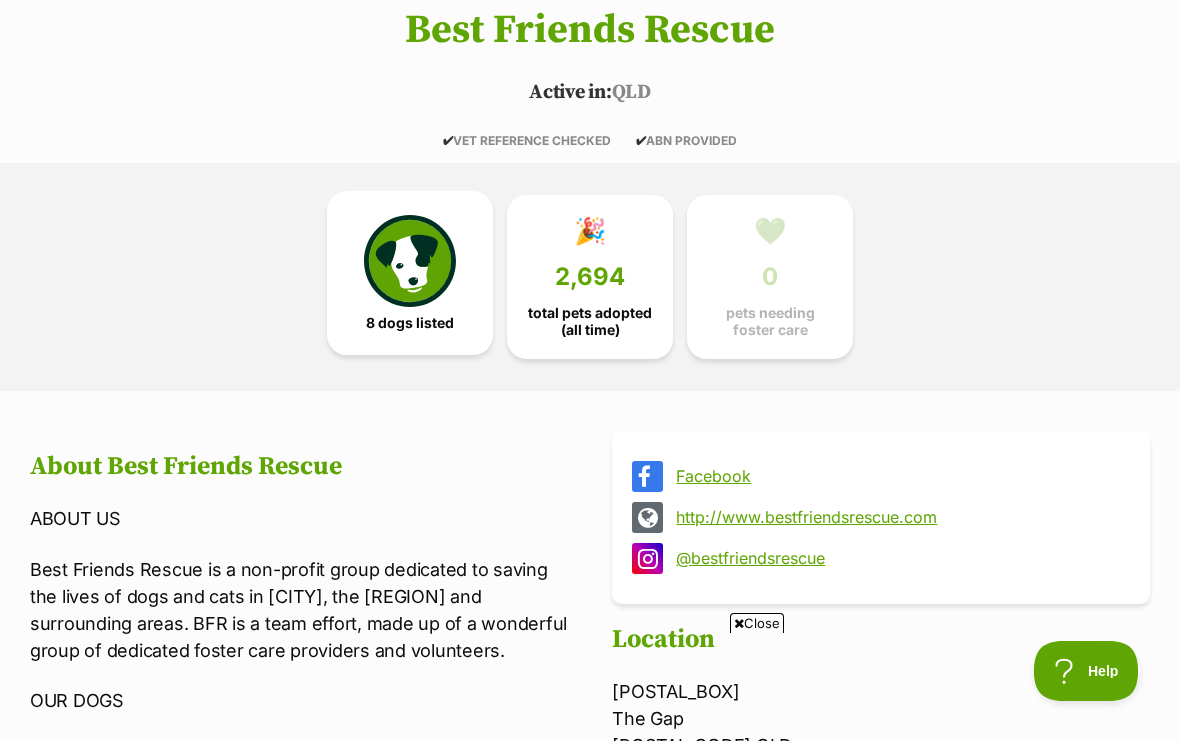 click at bounding box center [410, 261] 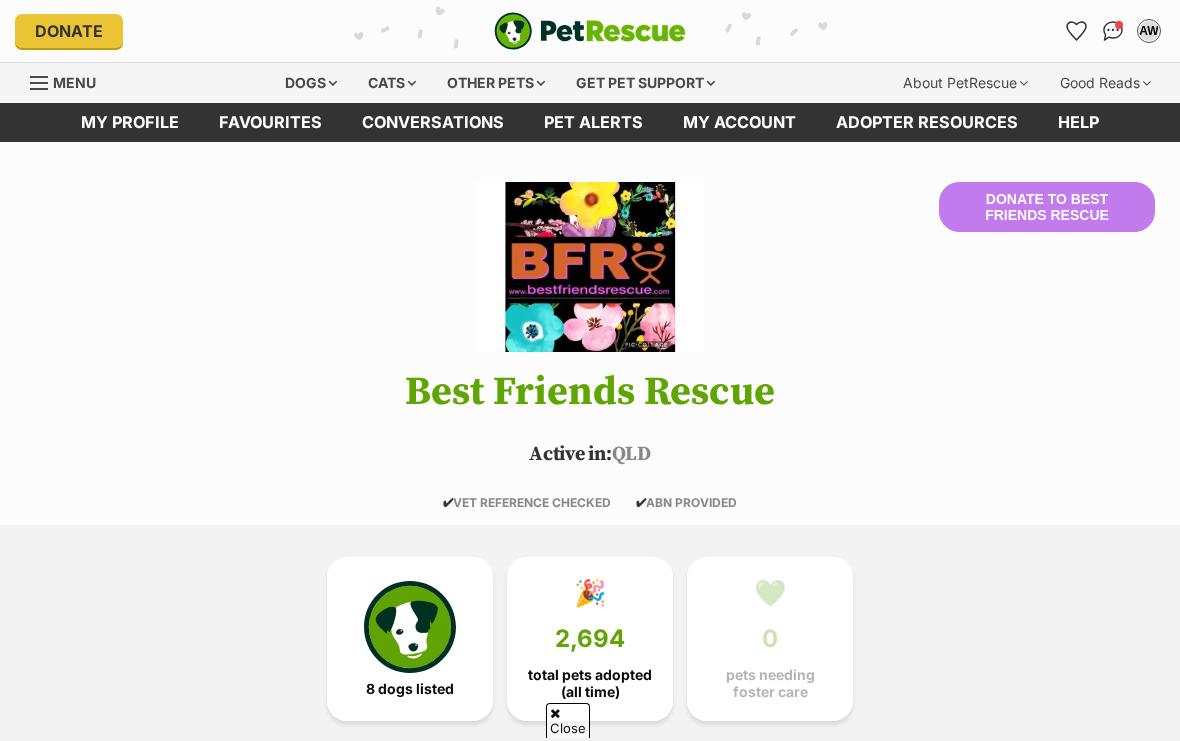 scroll, scrollTop: 2007, scrollLeft: 0, axis: vertical 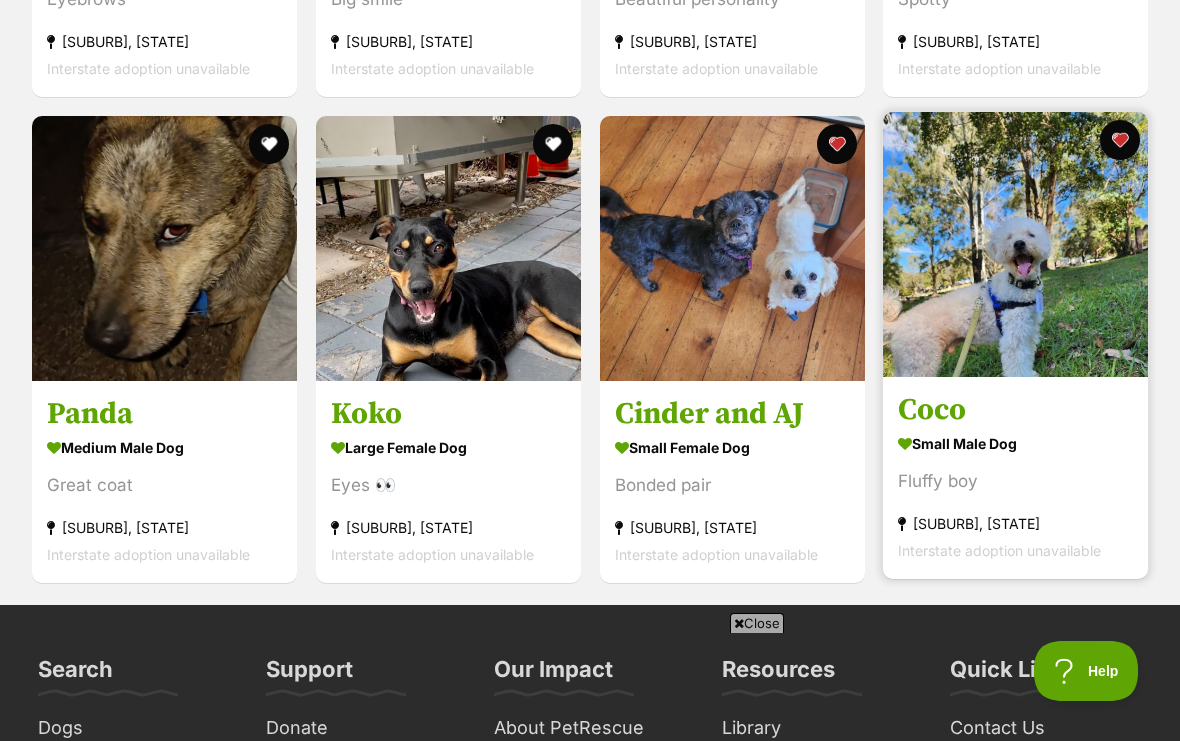 click at bounding box center (1015, 244) 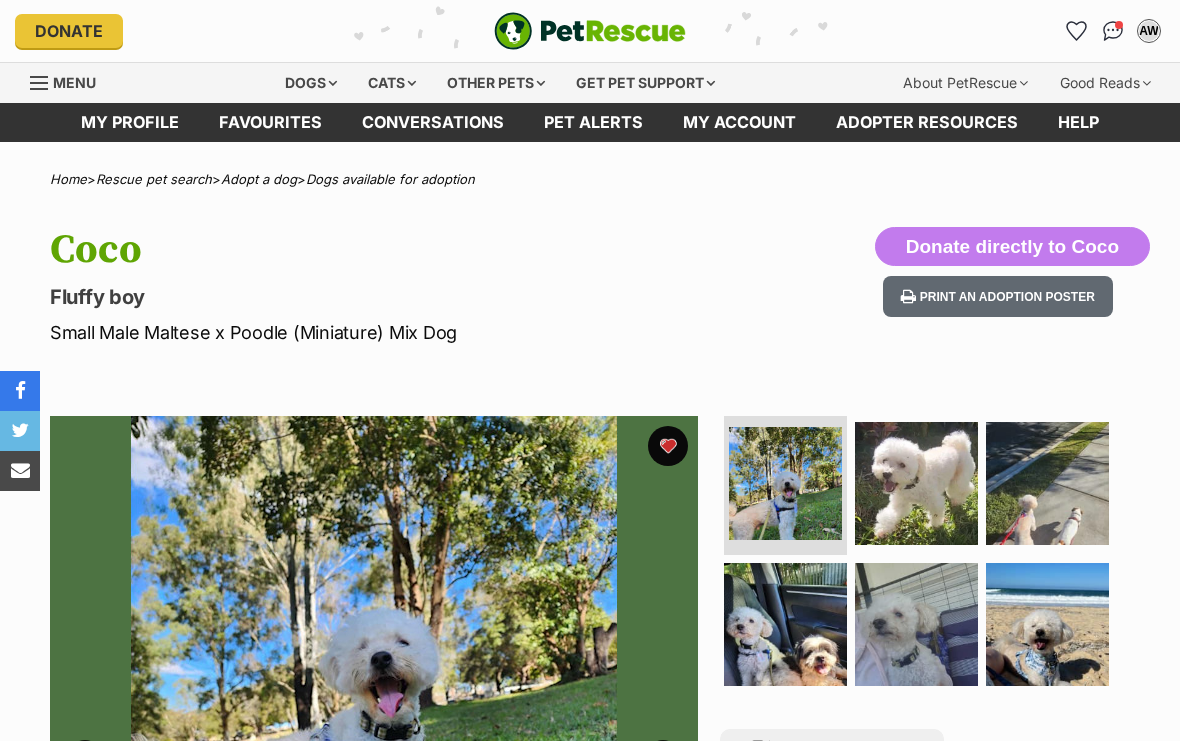 scroll, scrollTop: 0, scrollLeft: 0, axis: both 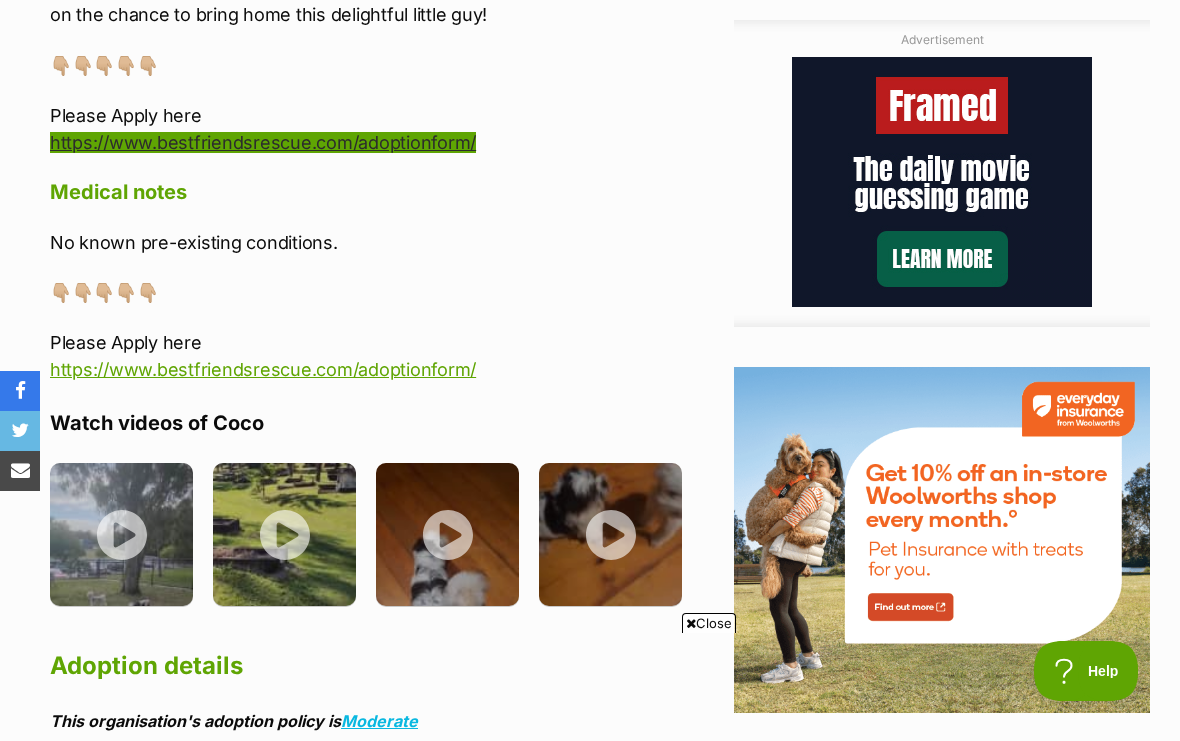 click on "https://www.bestfriendsrescue.com/adoptionform/" at bounding box center [263, 142] 